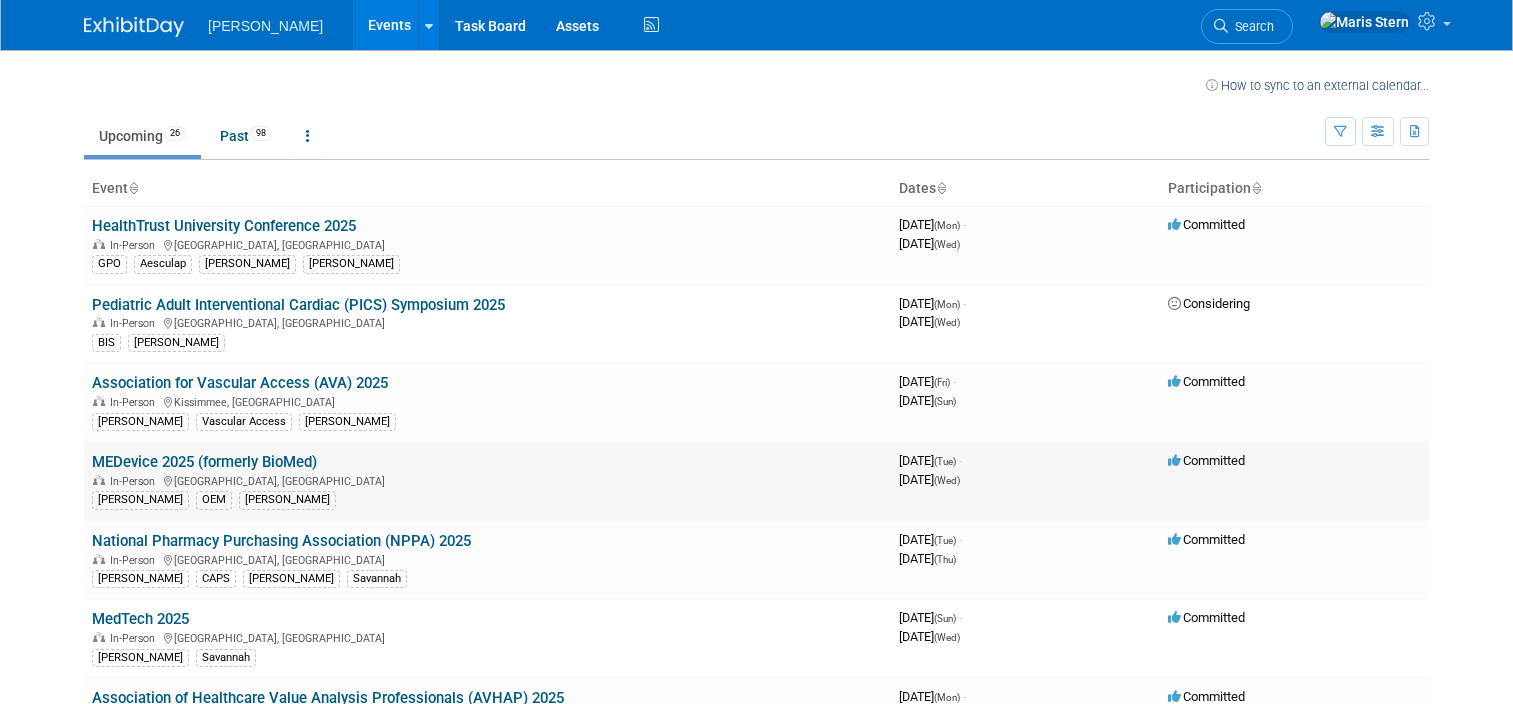 scroll, scrollTop: 0, scrollLeft: 0, axis: both 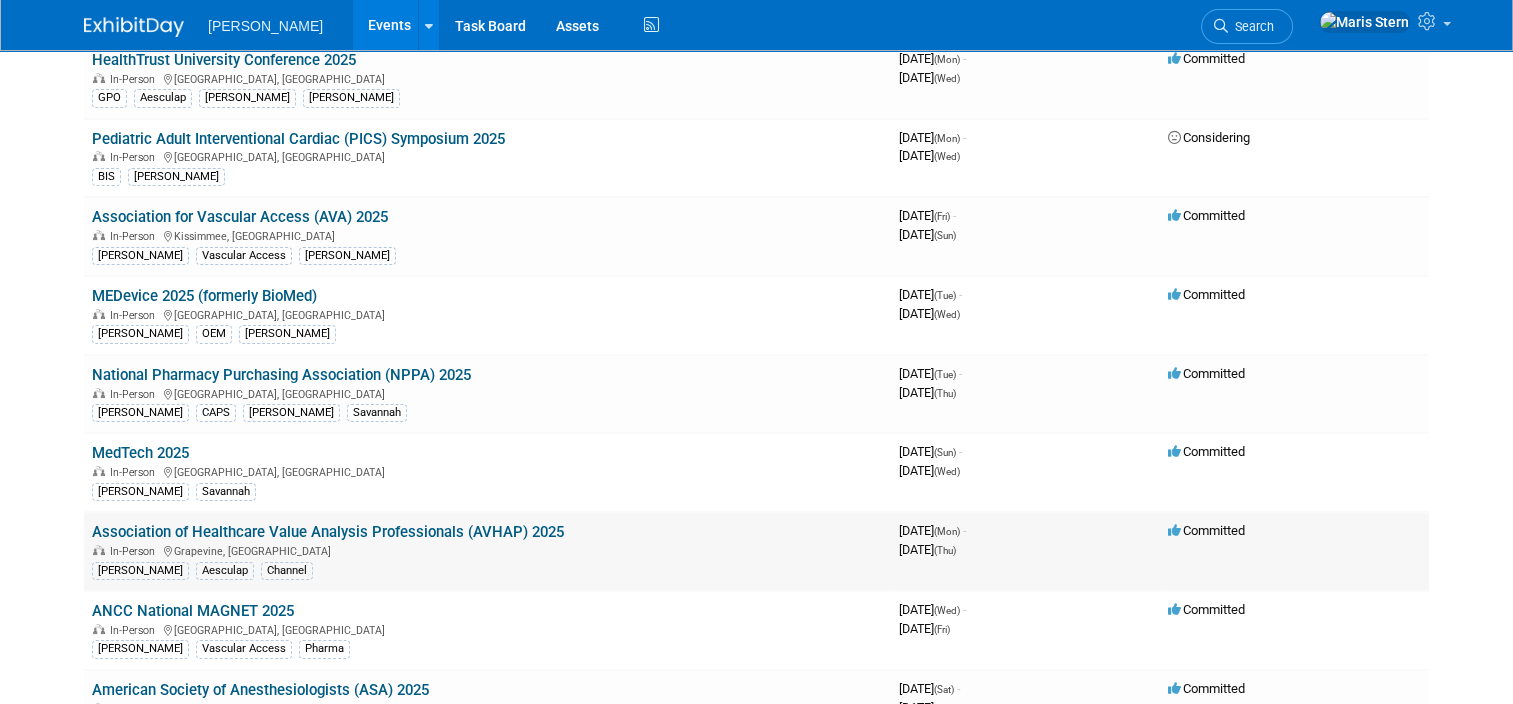 click on "Association of Healthcare Value Analysis Professionals (AVHAP) 2025" at bounding box center [328, 532] 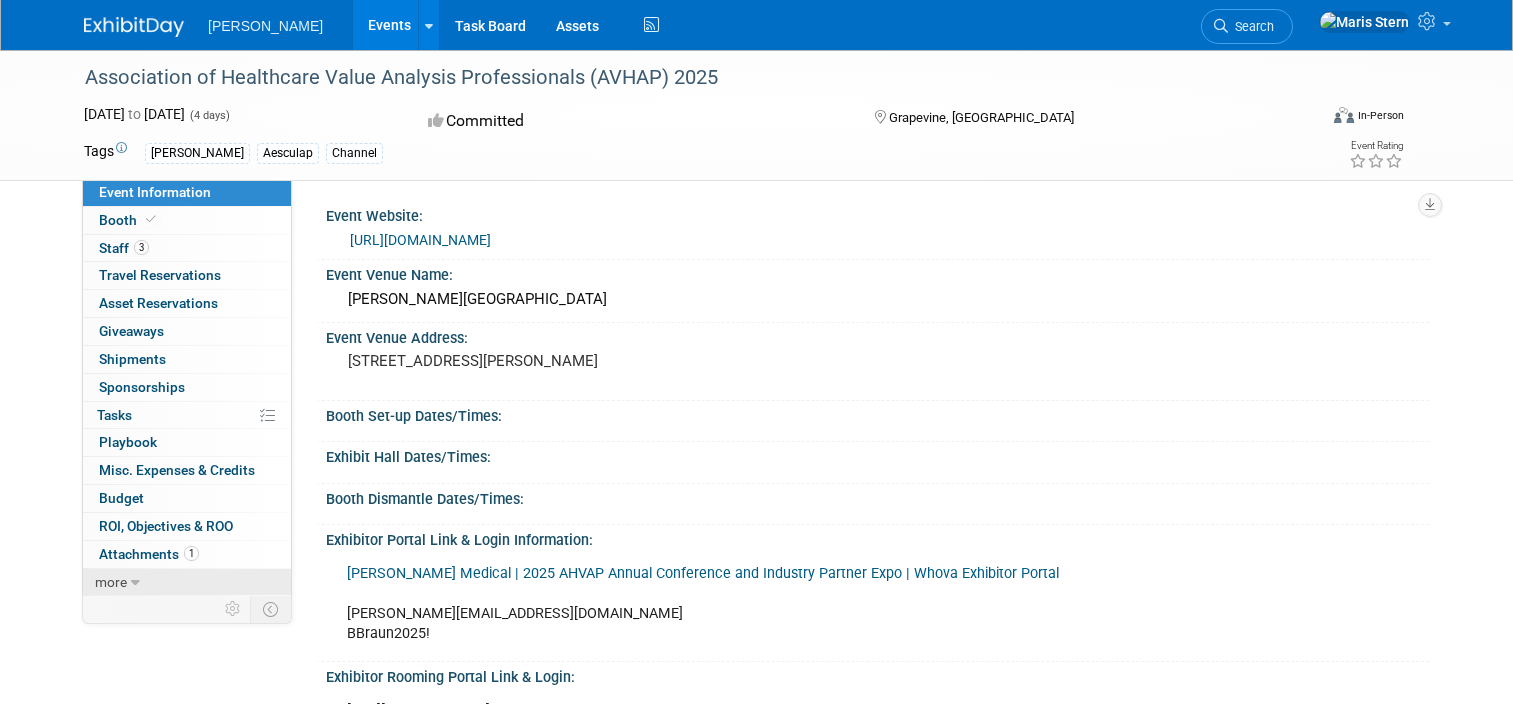 scroll, scrollTop: 0, scrollLeft: 0, axis: both 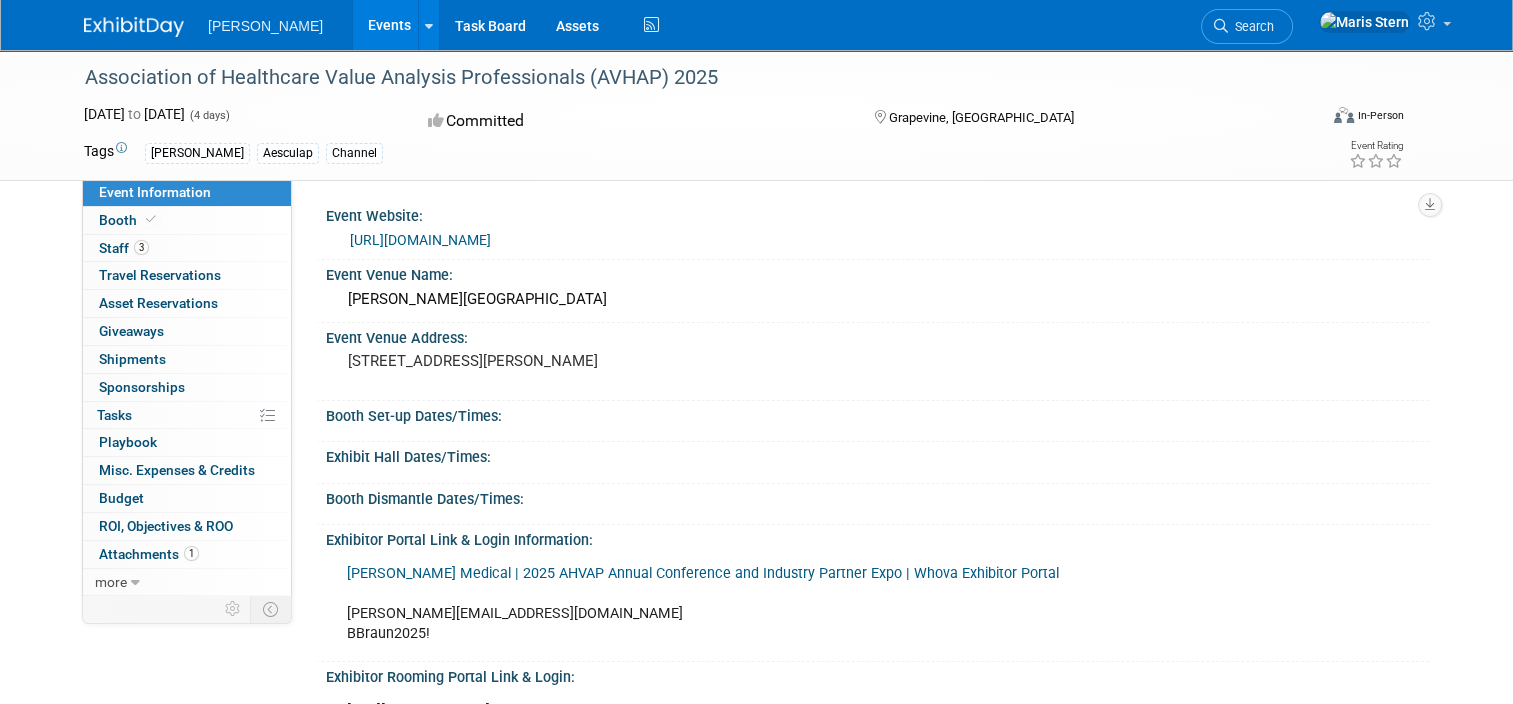 click on "Events" at bounding box center (389, 25) 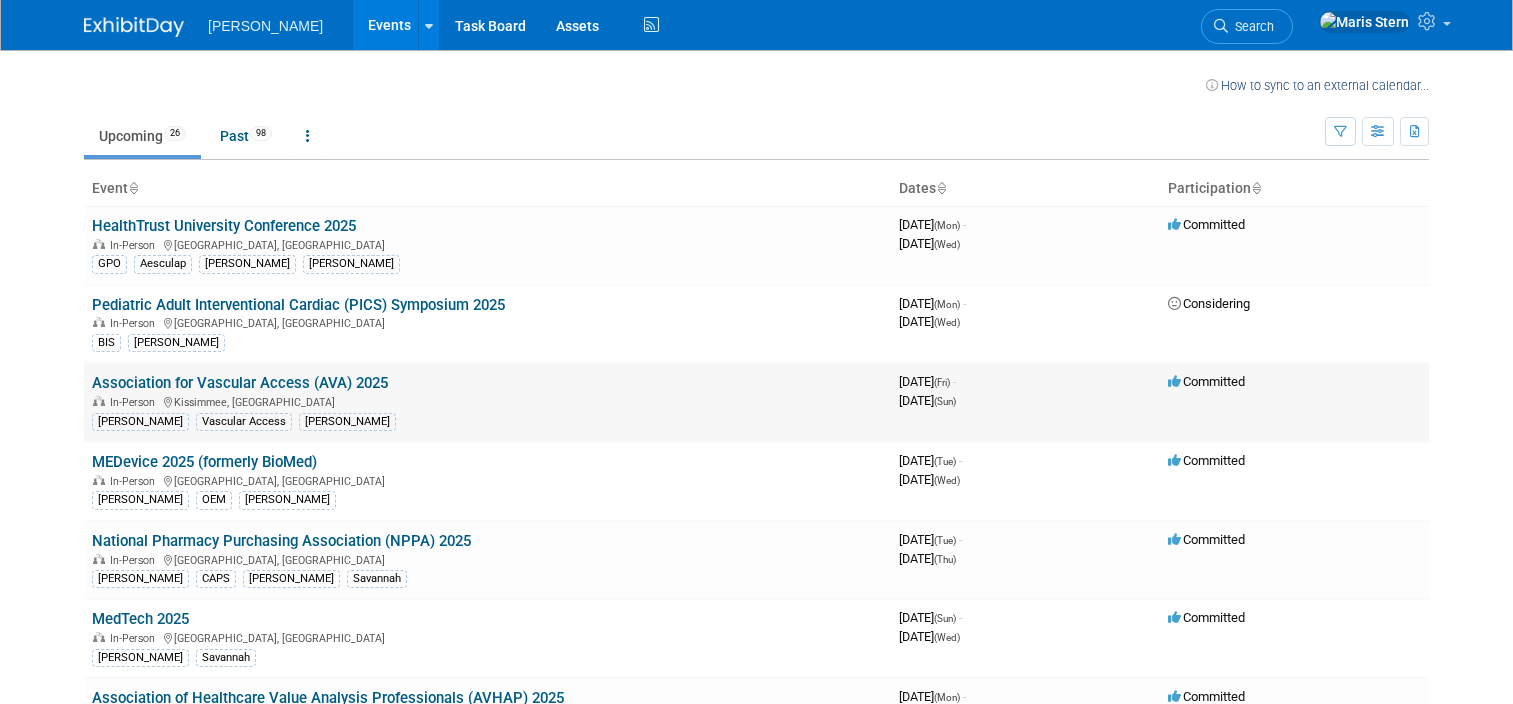 scroll, scrollTop: 0, scrollLeft: 0, axis: both 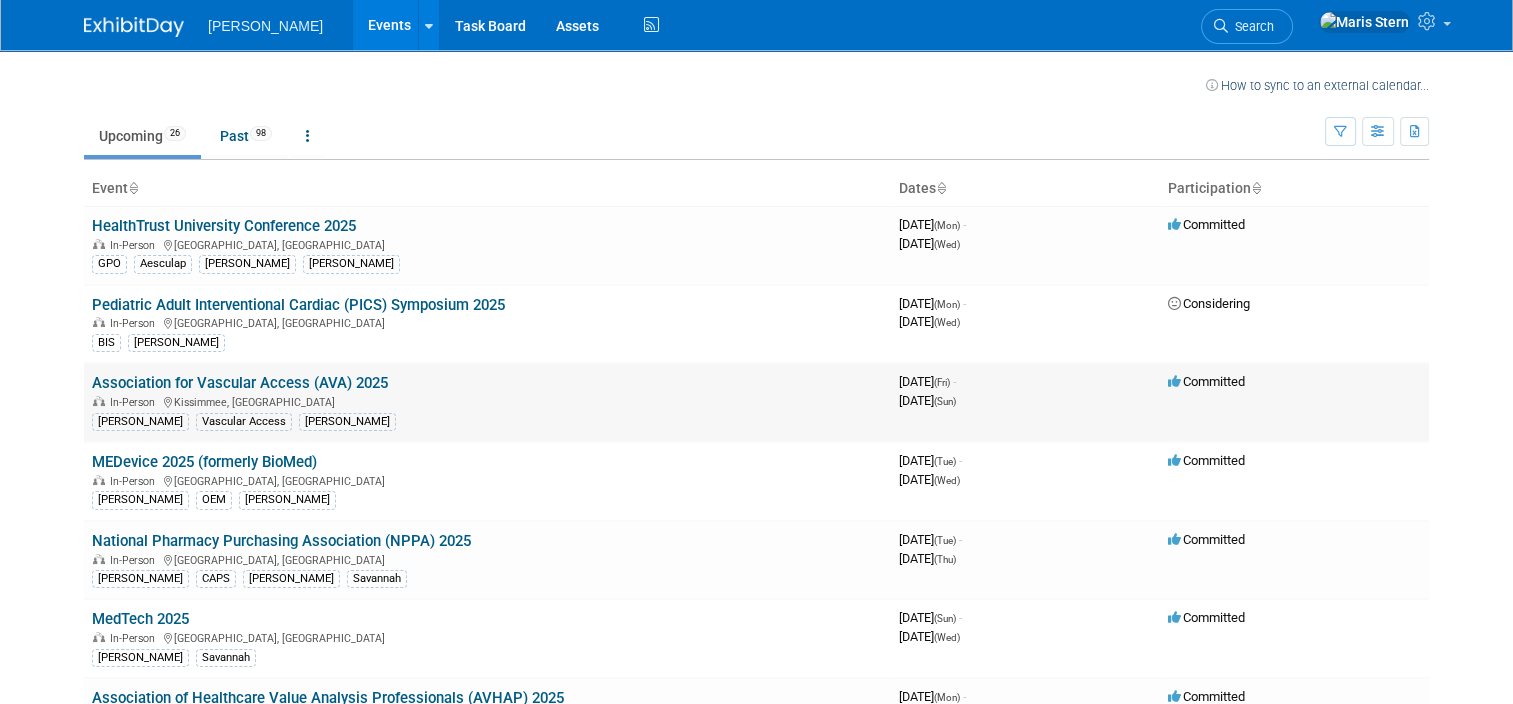 click on "Association for Vascular Access (AVA) 2025" at bounding box center (240, 383) 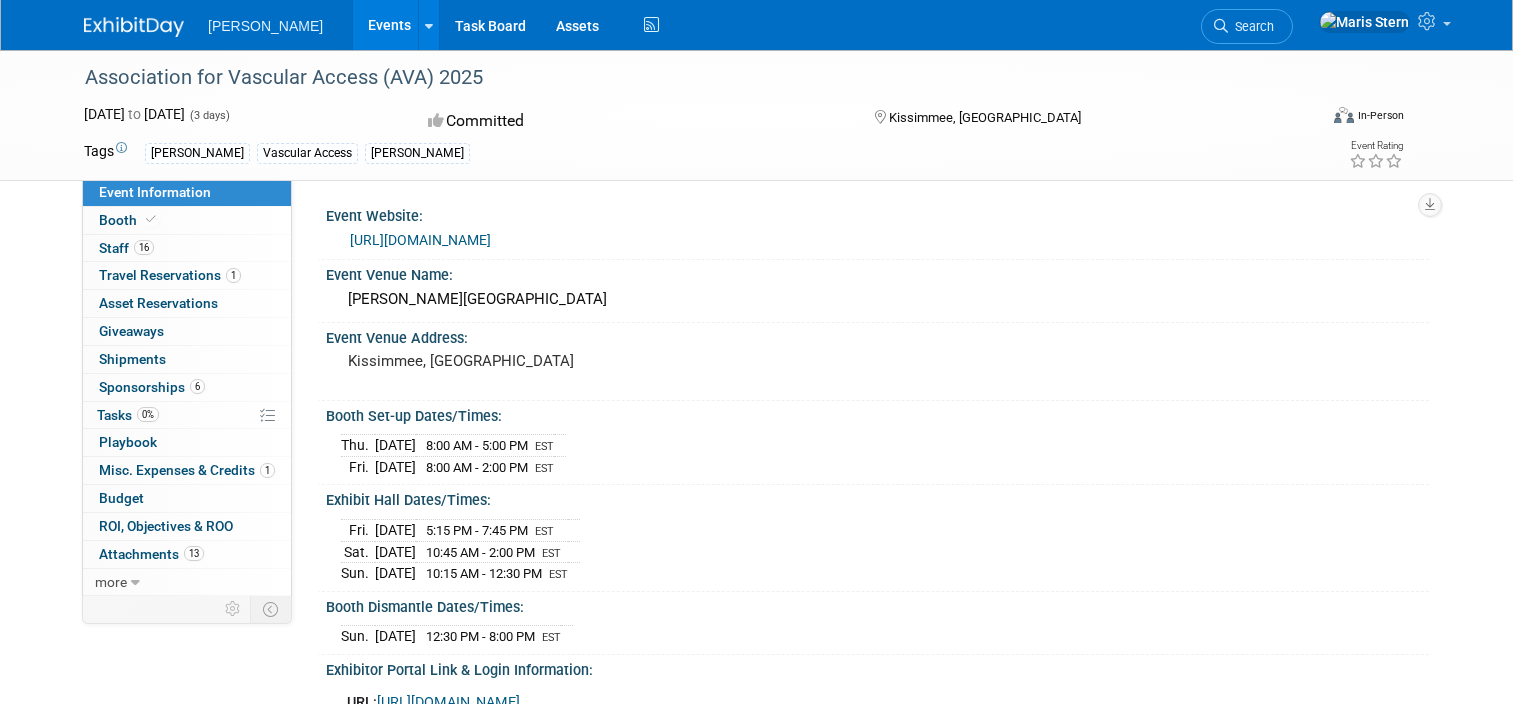 scroll, scrollTop: 0, scrollLeft: 0, axis: both 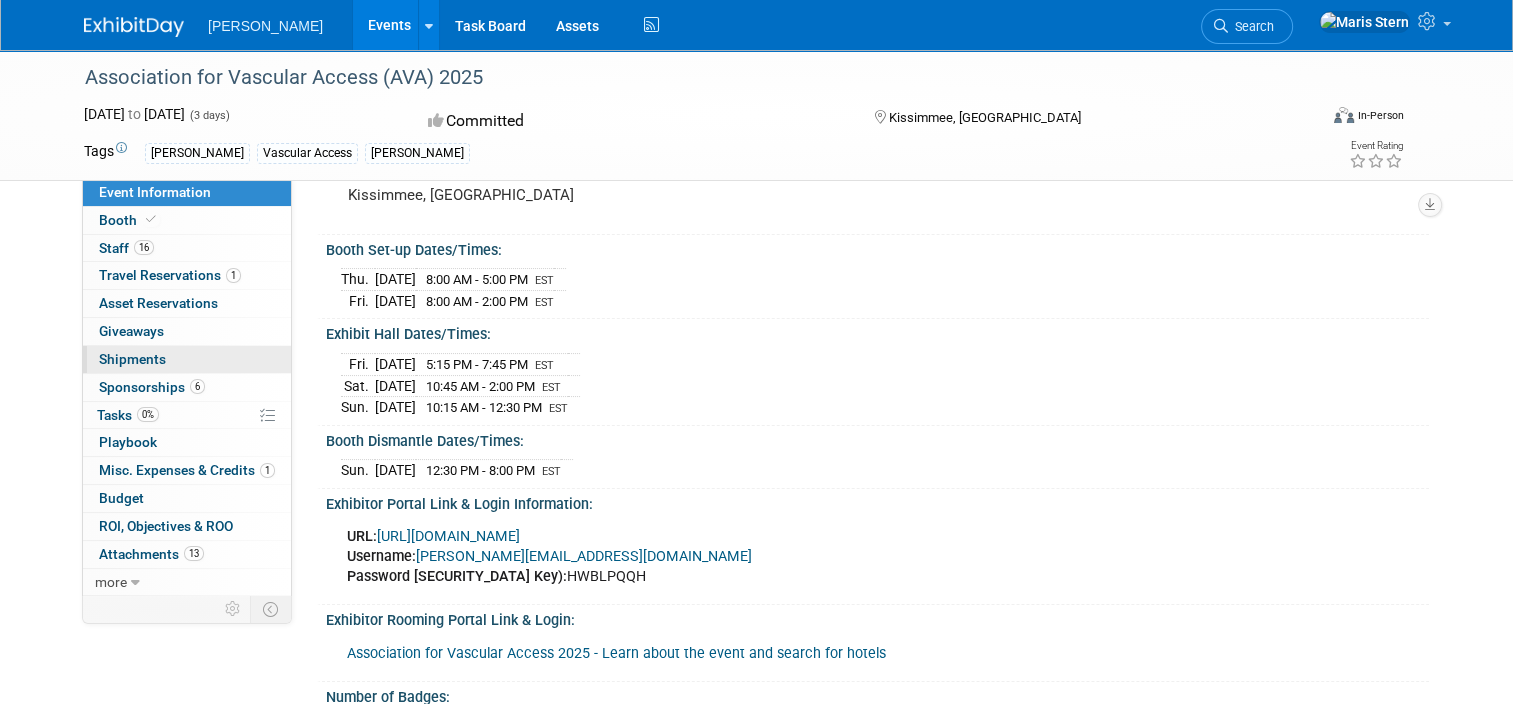 click on "0
Shipments 0" at bounding box center [187, 359] 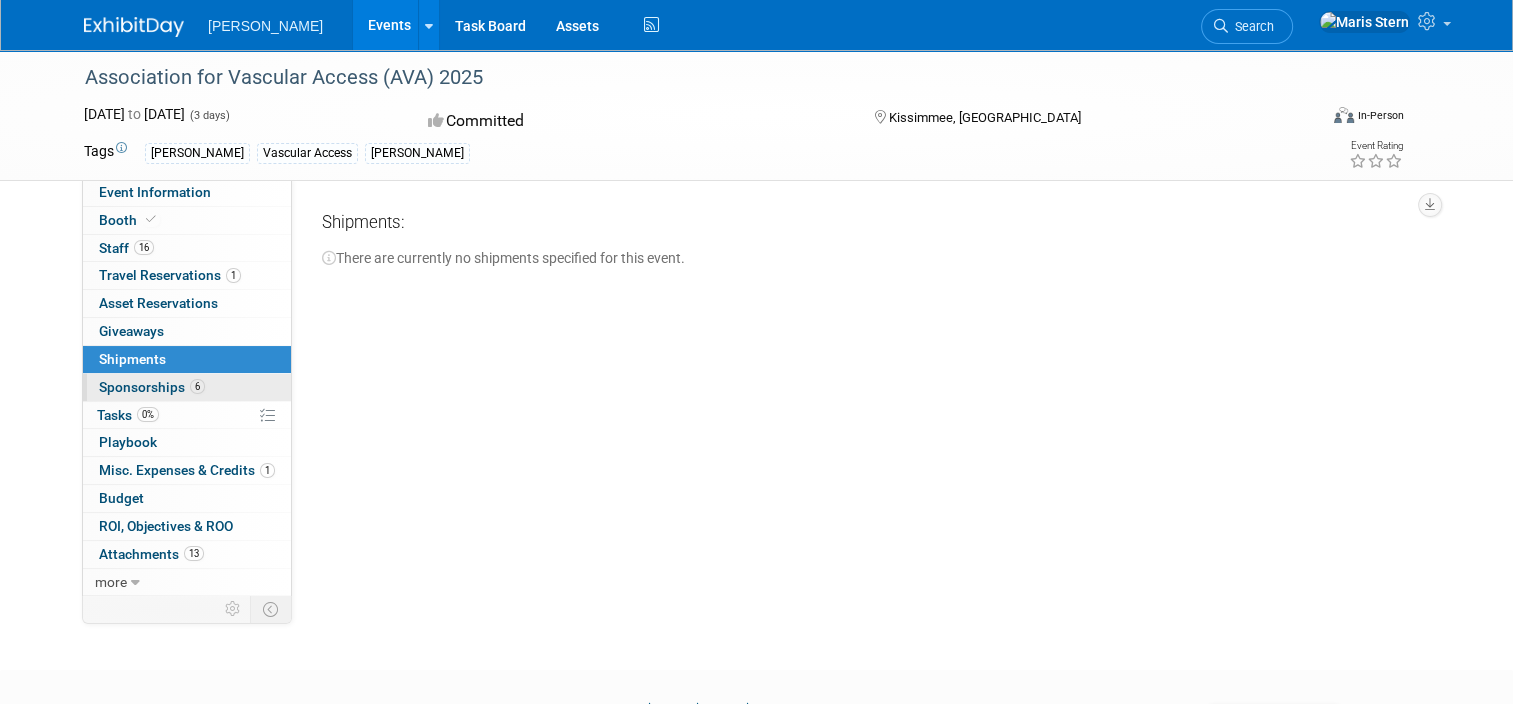 click on "Sponsorships 6" at bounding box center (152, 387) 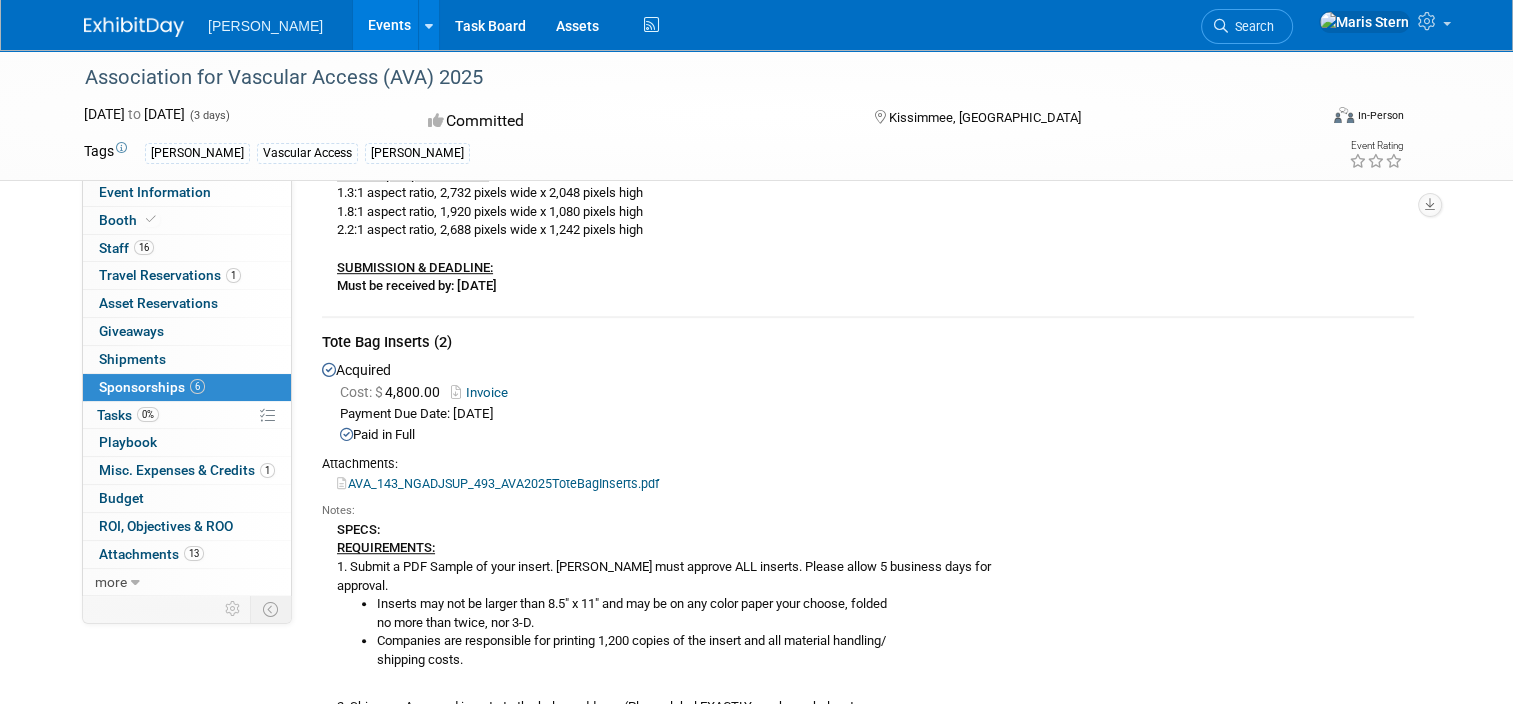 scroll, scrollTop: 1333, scrollLeft: 0, axis: vertical 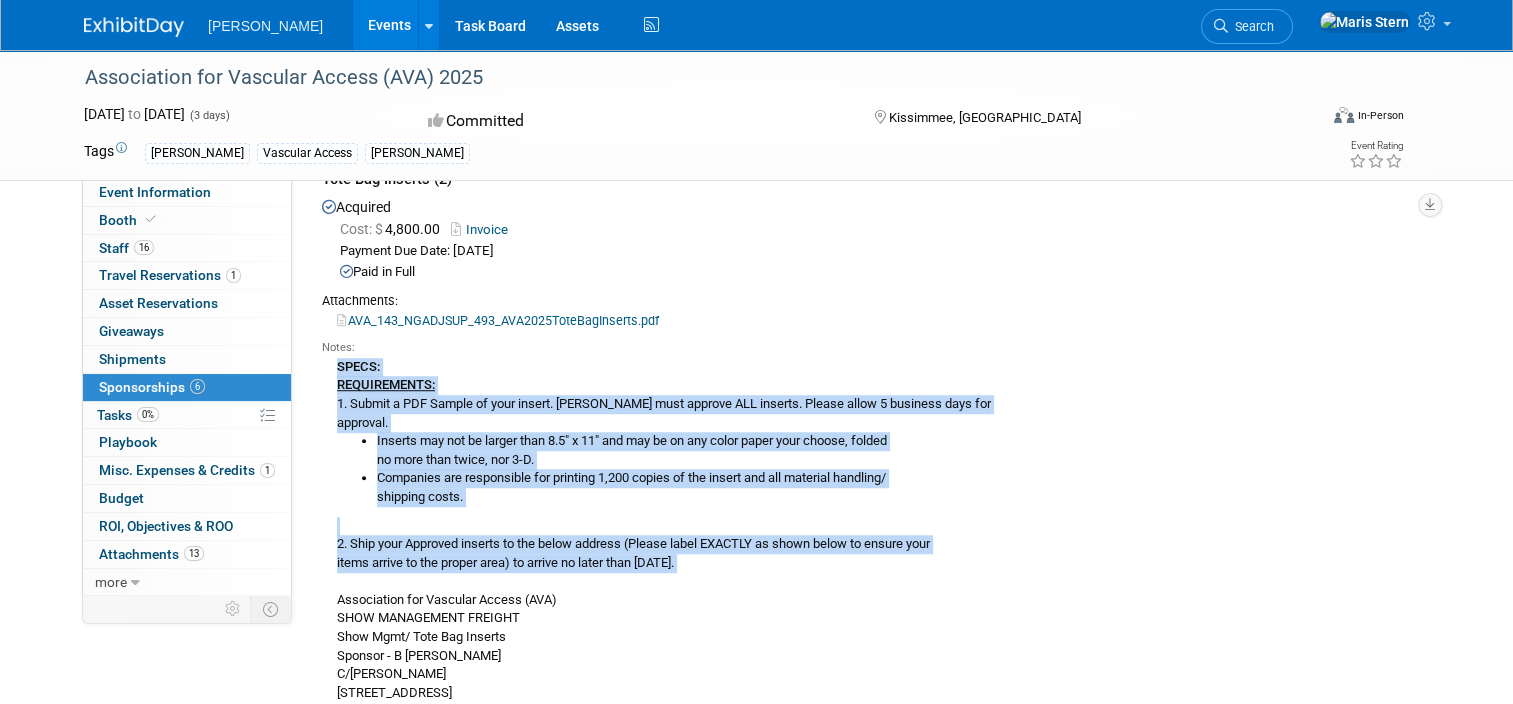 drag, startPoint x: 317, startPoint y: 359, endPoint x: 448, endPoint y: 574, distance: 251.76576 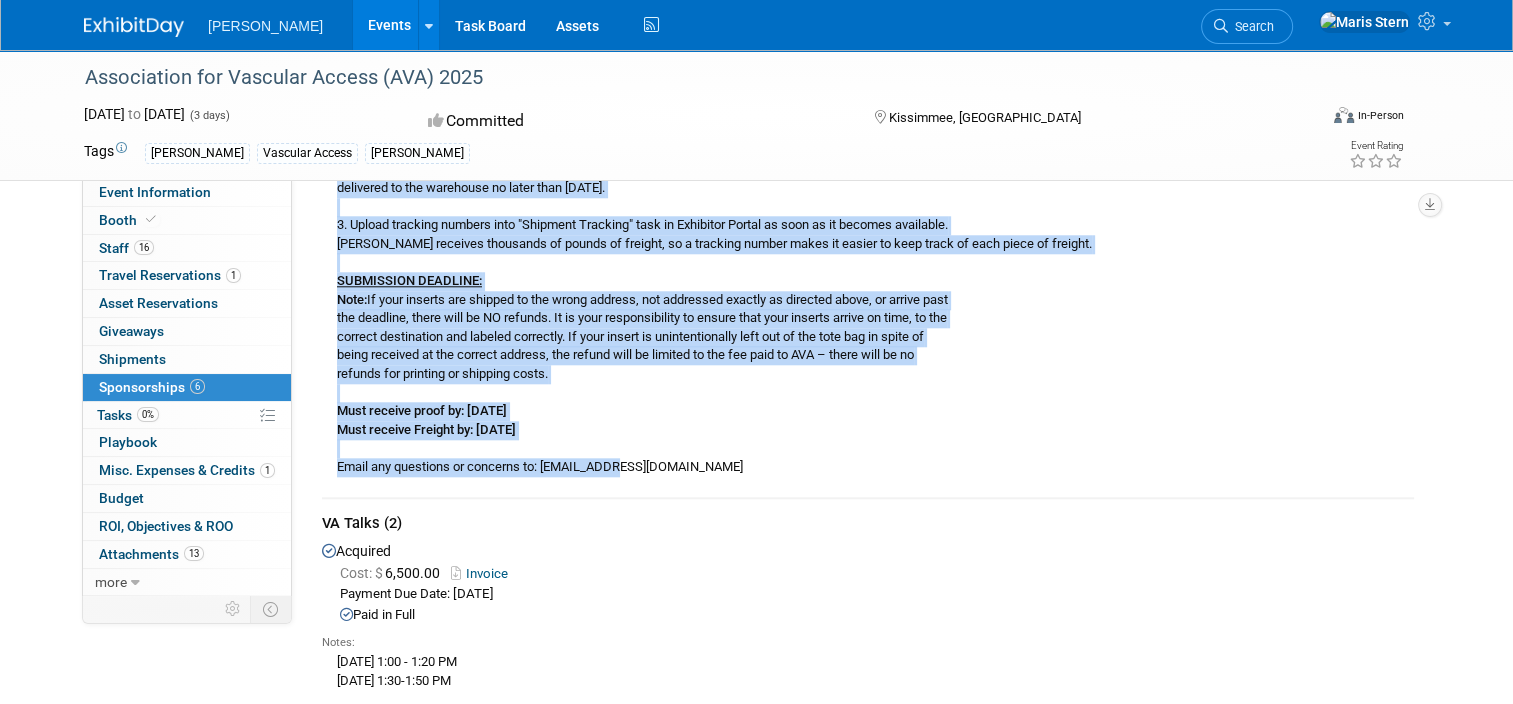 scroll, scrollTop: 1833, scrollLeft: 0, axis: vertical 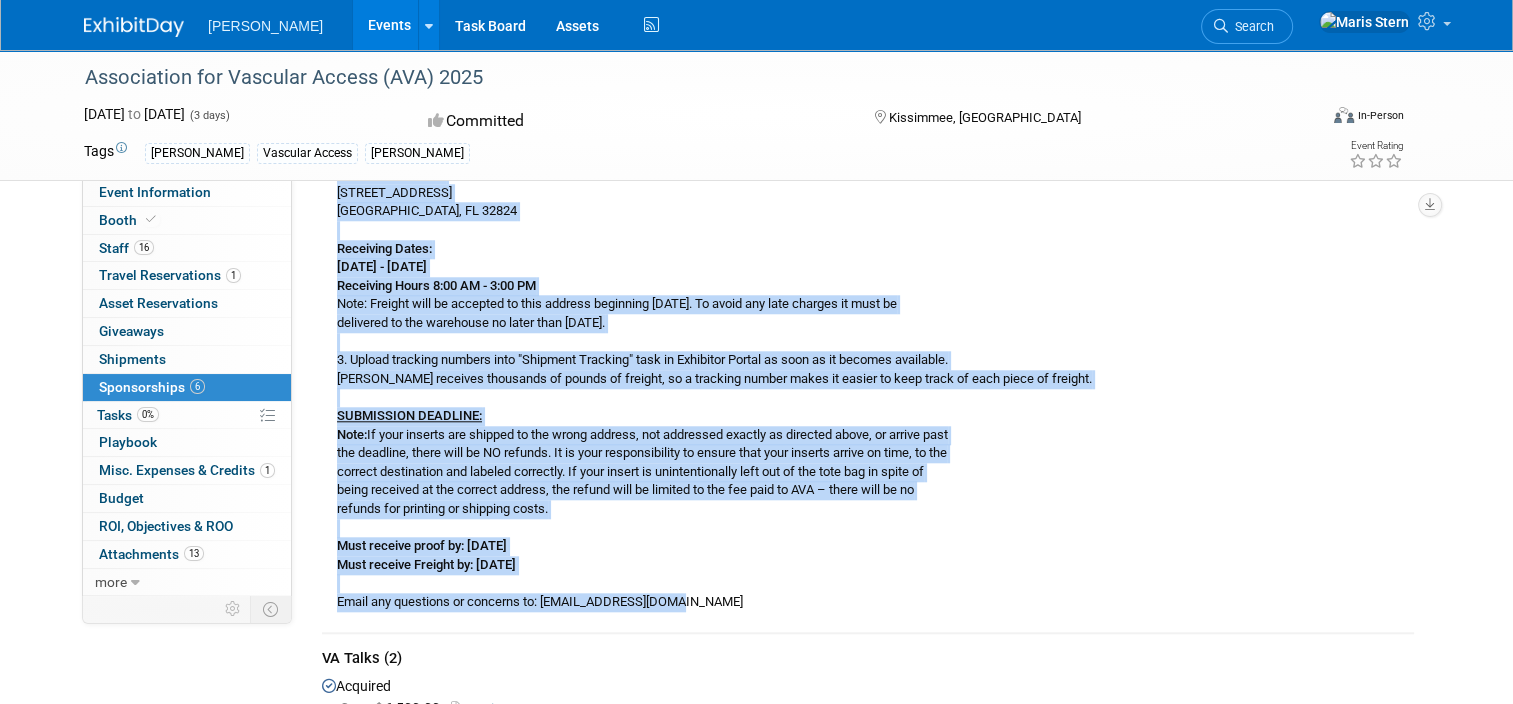 drag, startPoint x: 327, startPoint y: 366, endPoint x: 696, endPoint y: 603, distance: 438.55444 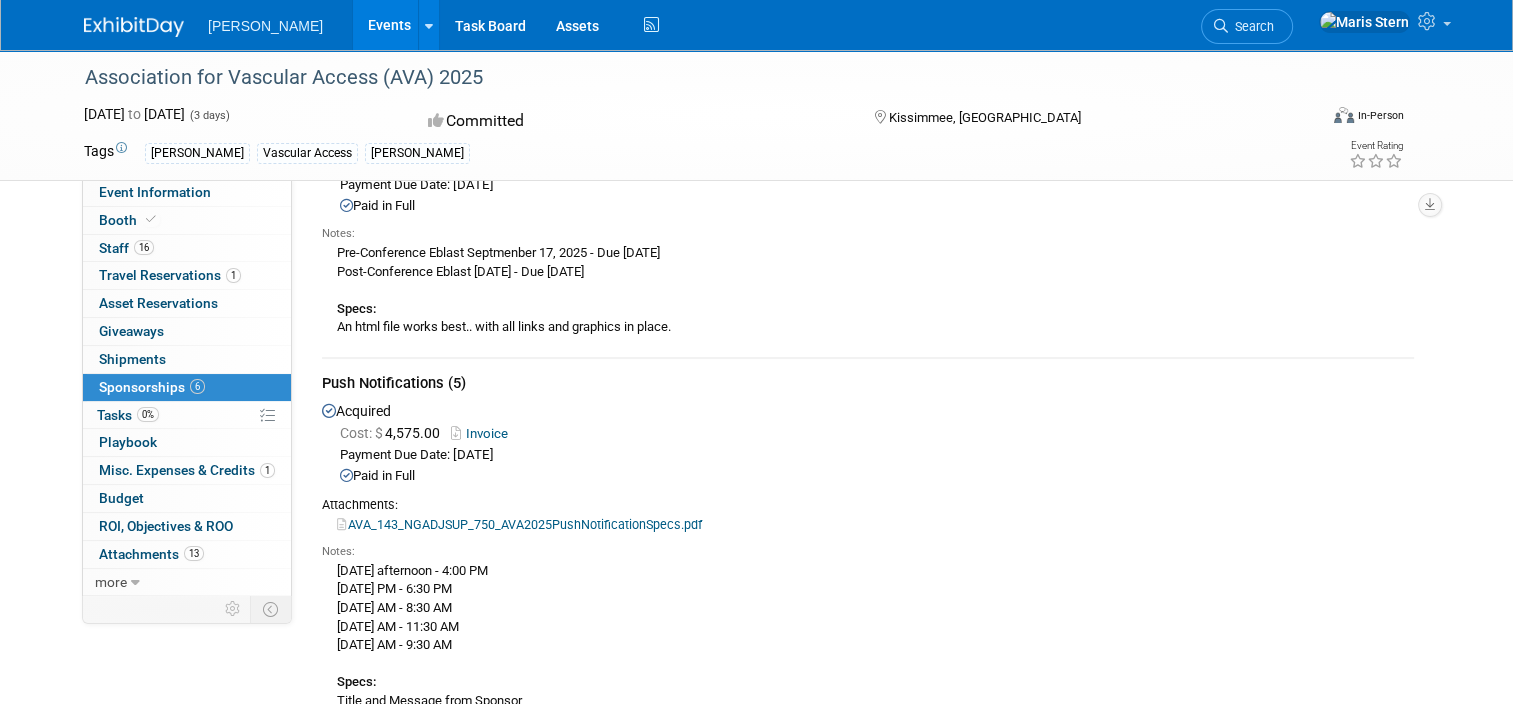 scroll, scrollTop: 0, scrollLeft: 0, axis: both 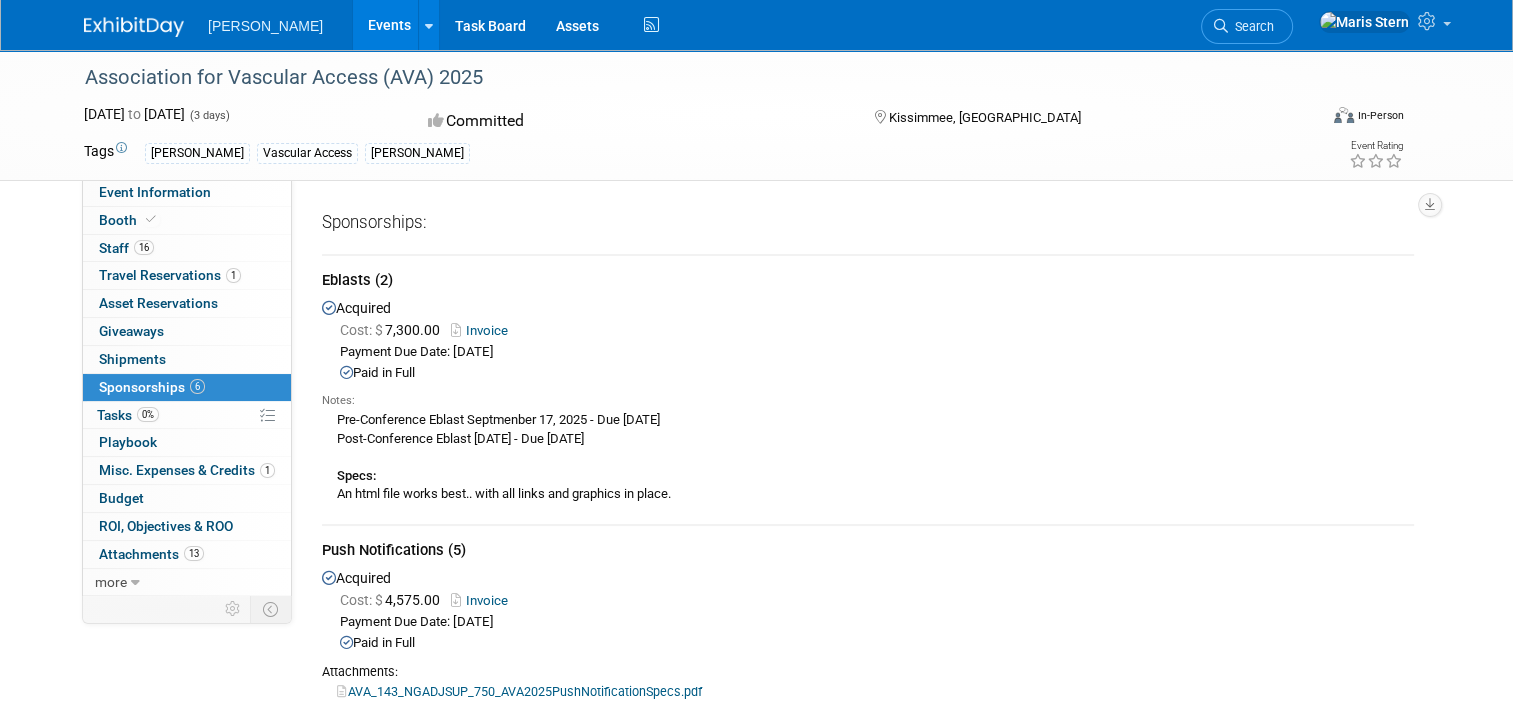 drag, startPoint x: 682, startPoint y: 436, endPoint x: 326, endPoint y: 413, distance: 356.74222 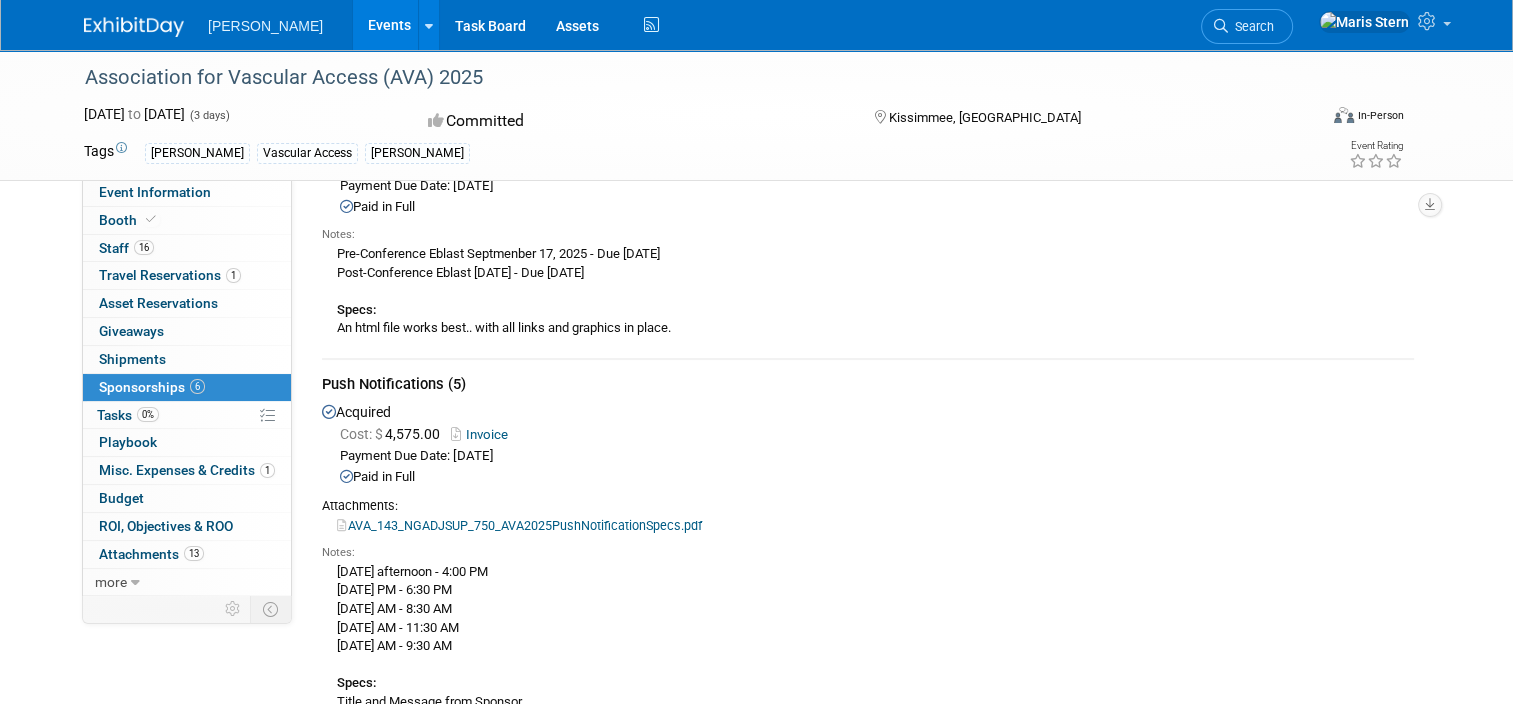 scroll, scrollTop: 333, scrollLeft: 0, axis: vertical 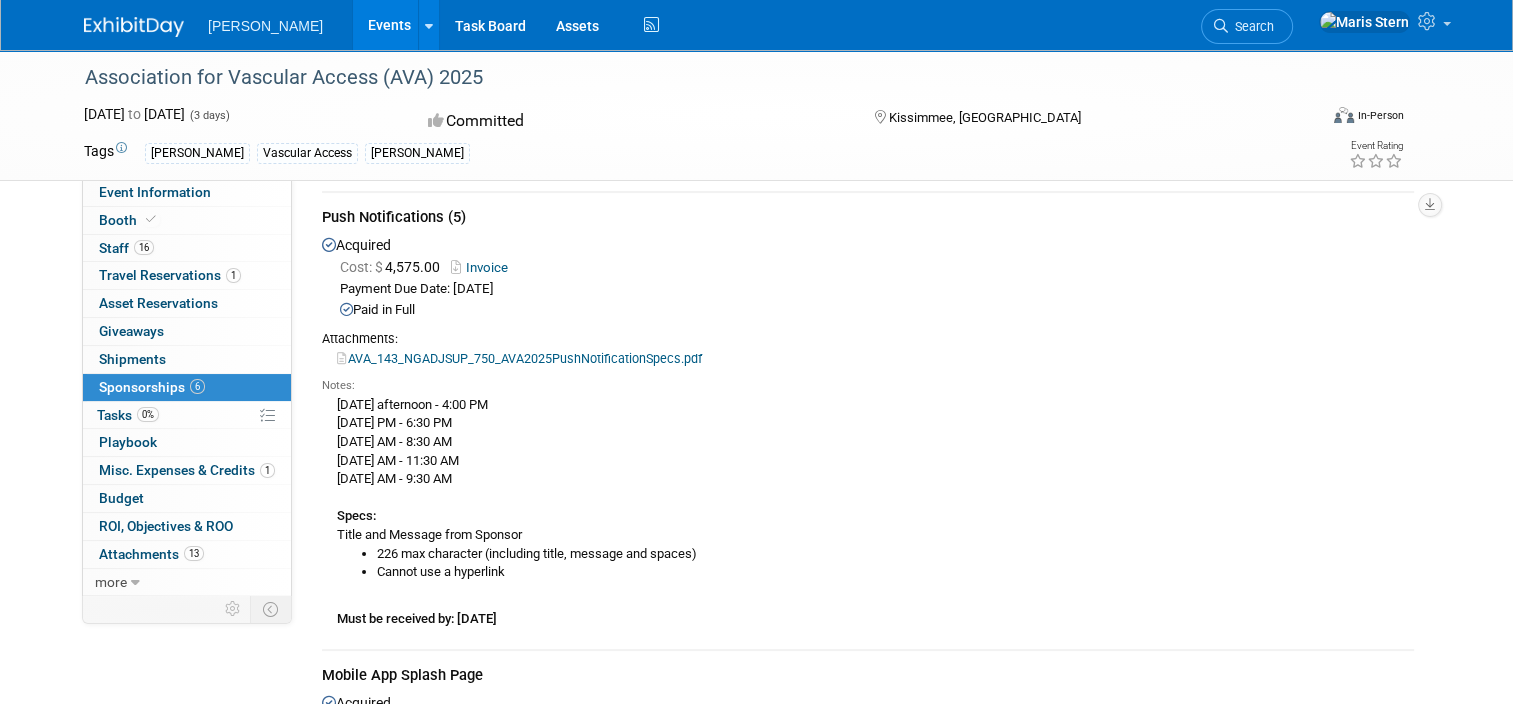 drag, startPoint x: 500, startPoint y: 483, endPoint x: 316, endPoint y: 401, distance: 201.44478 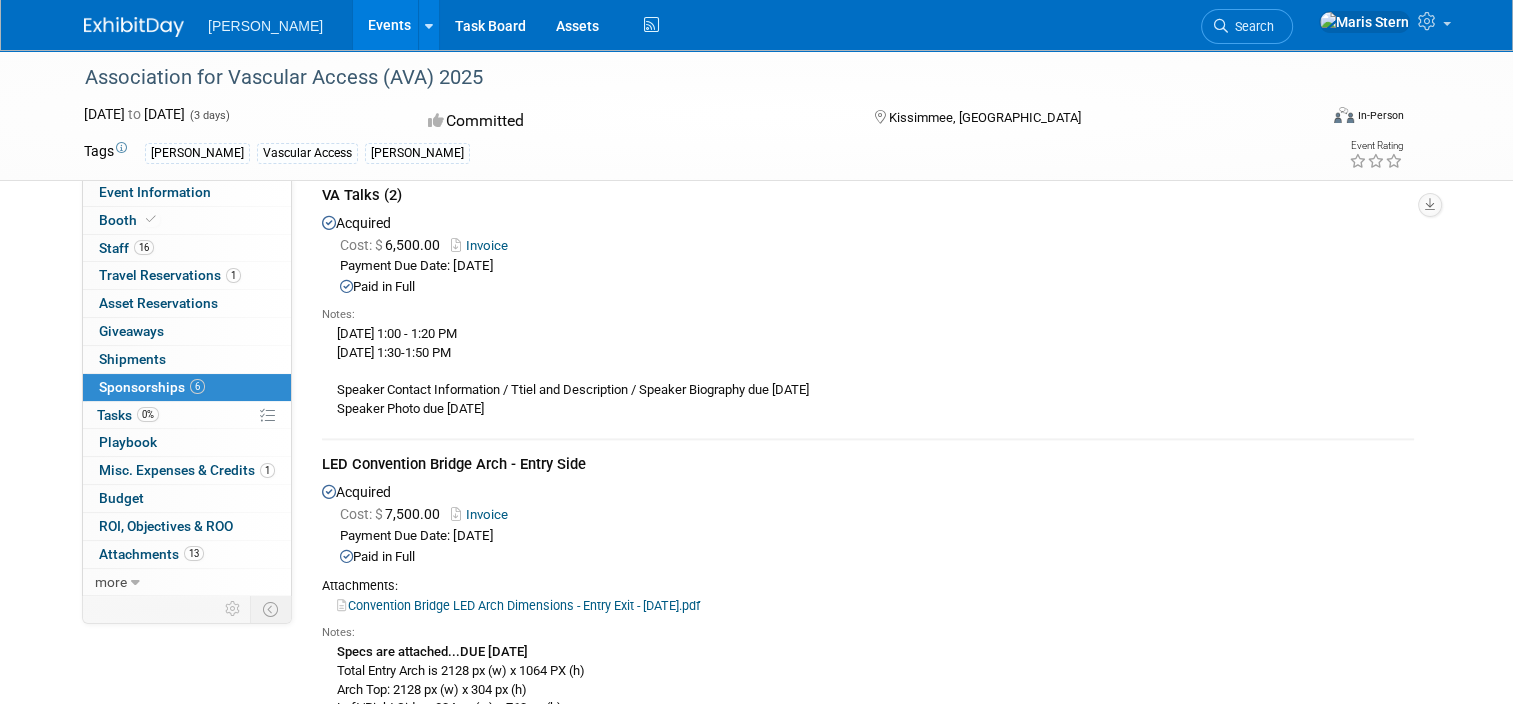 scroll, scrollTop: 2333, scrollLeft: 0, axis: vertical 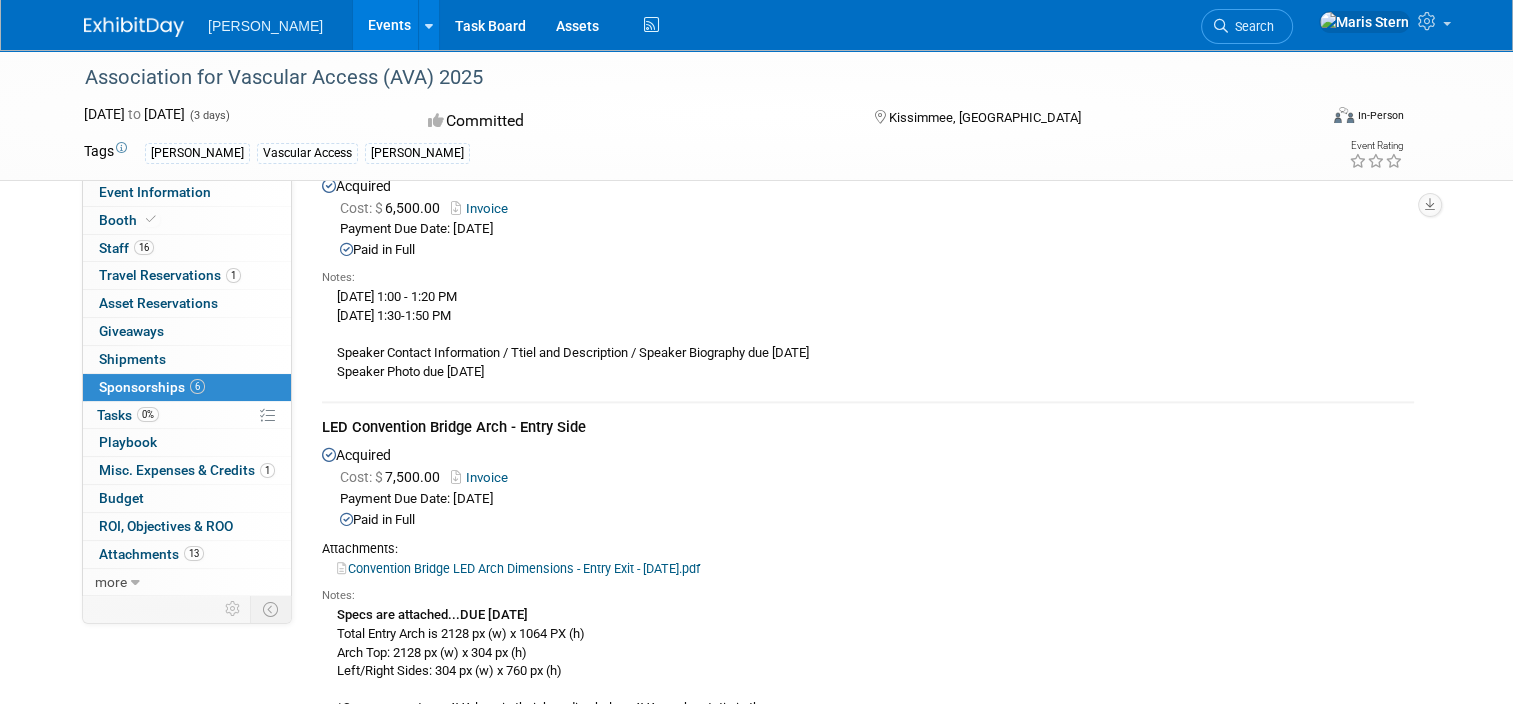 drag, startPoint x: 522, startPoint y: 365, endPoint x: 320, endPoint y: 293, distance: 214.44814 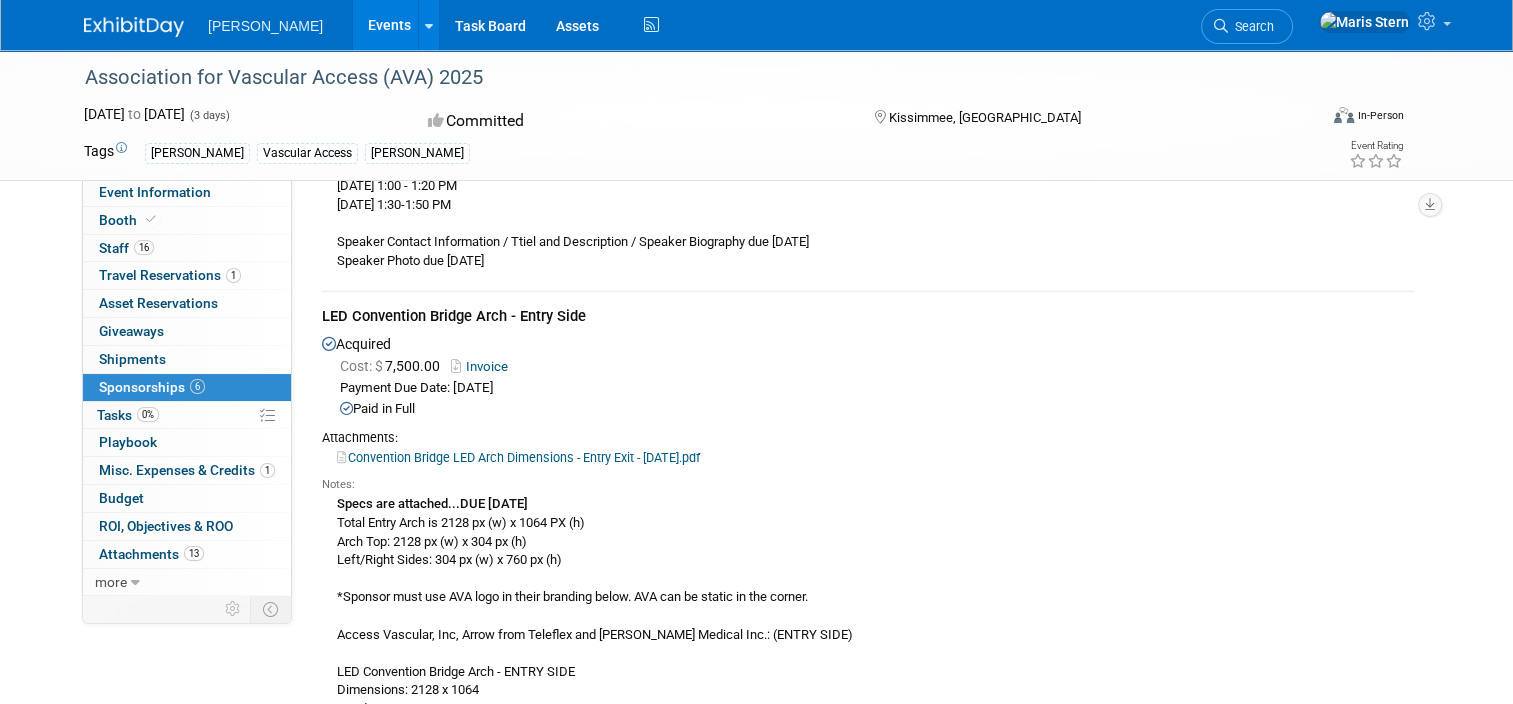 scroll, scrollTop: 2500, scrollLeft: 0, axis: vertical 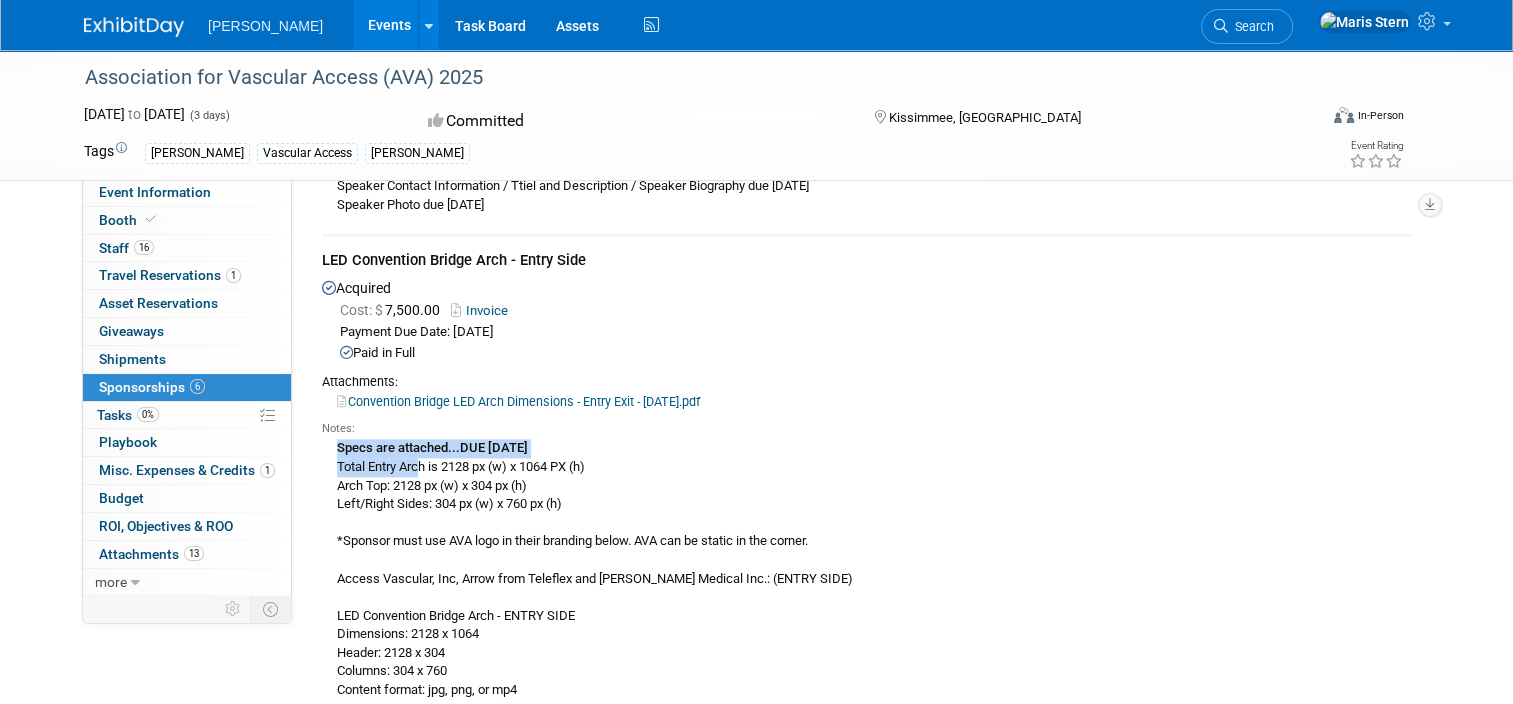 drag, startPoint x: 323, startPoint y: 449, endPoint x: 408, endPoint y: 471, distance: 87.80091 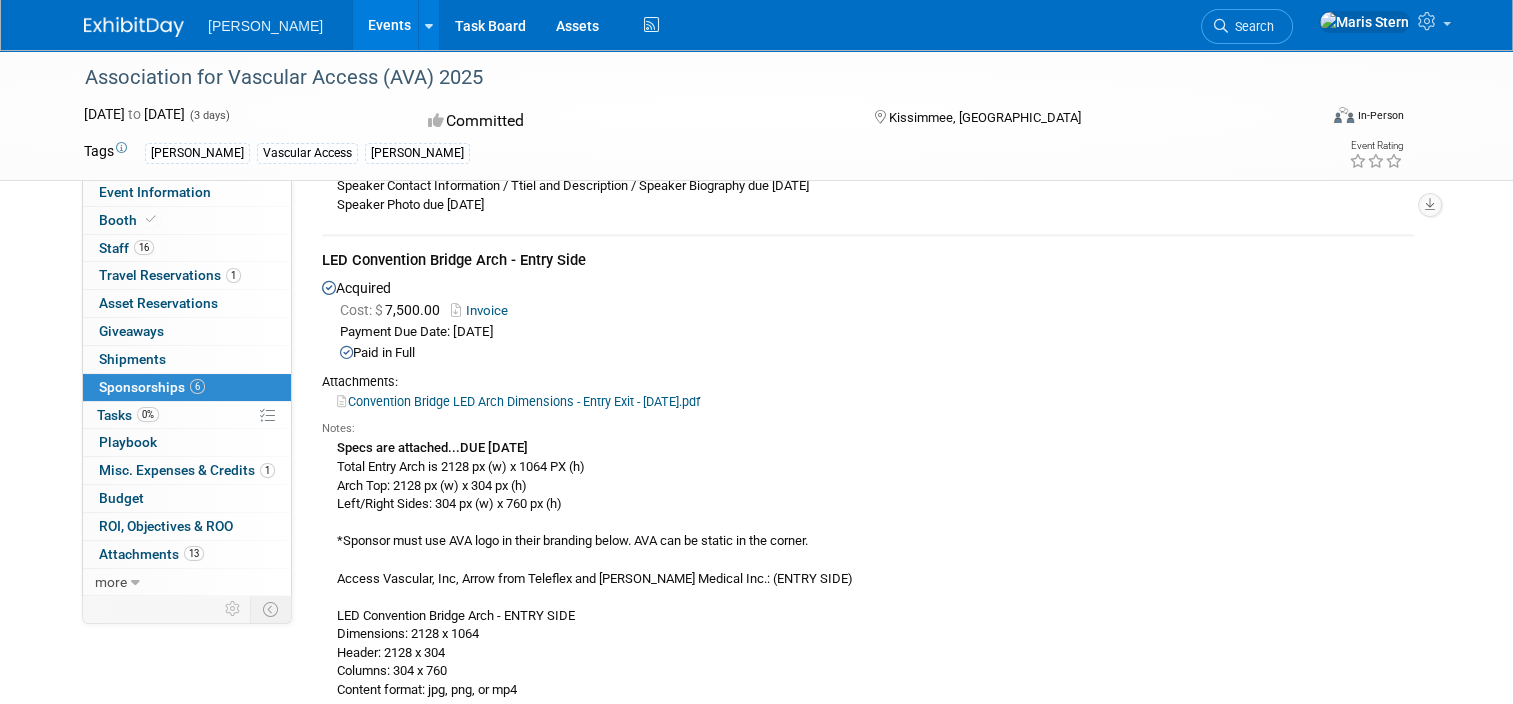 drag, startPoint x: 408, startPoint y: 471, endPoint x: 530, endPoint y: 495, distance: 124.33825 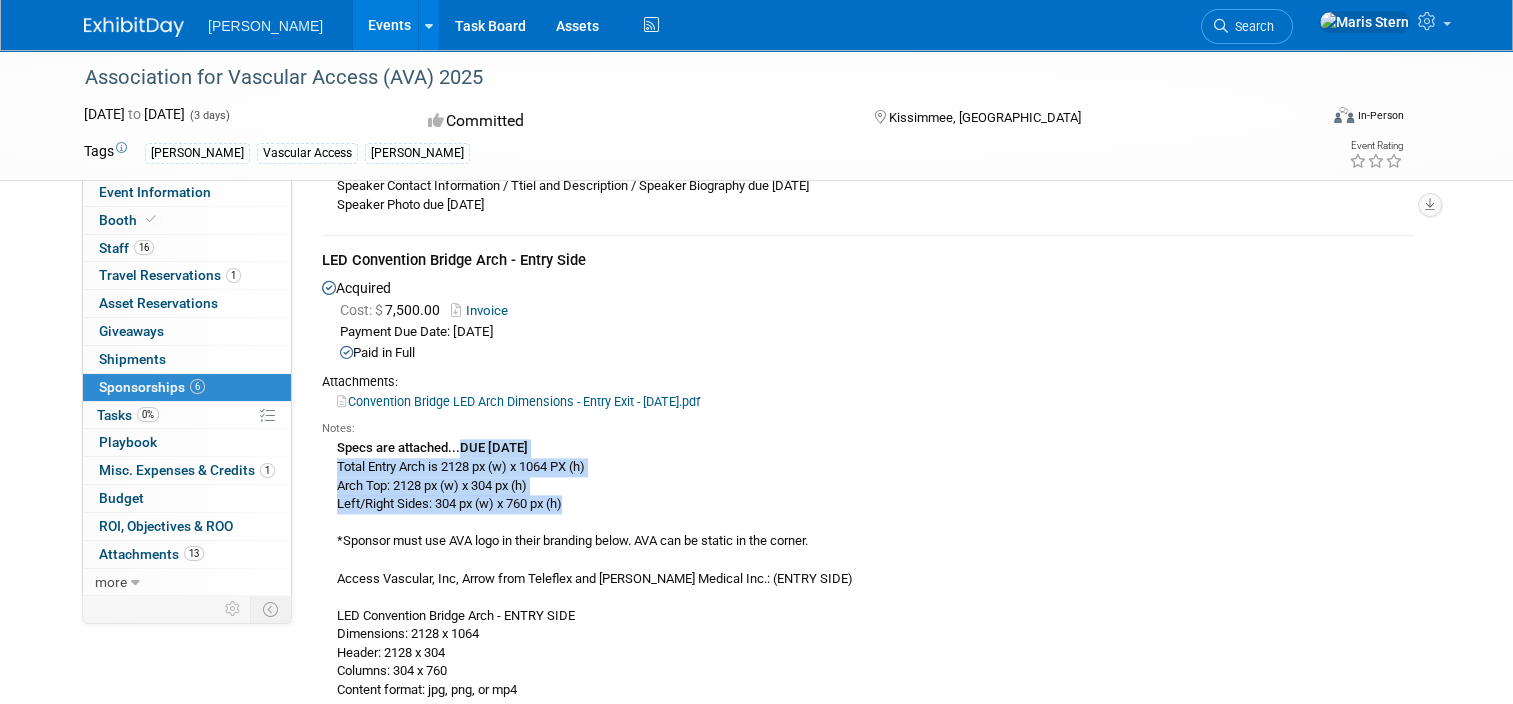 drag, startPoint x: 562, startPoint y: 501, endPoint x: 450, endPoint y: 448, distance: 123.90723 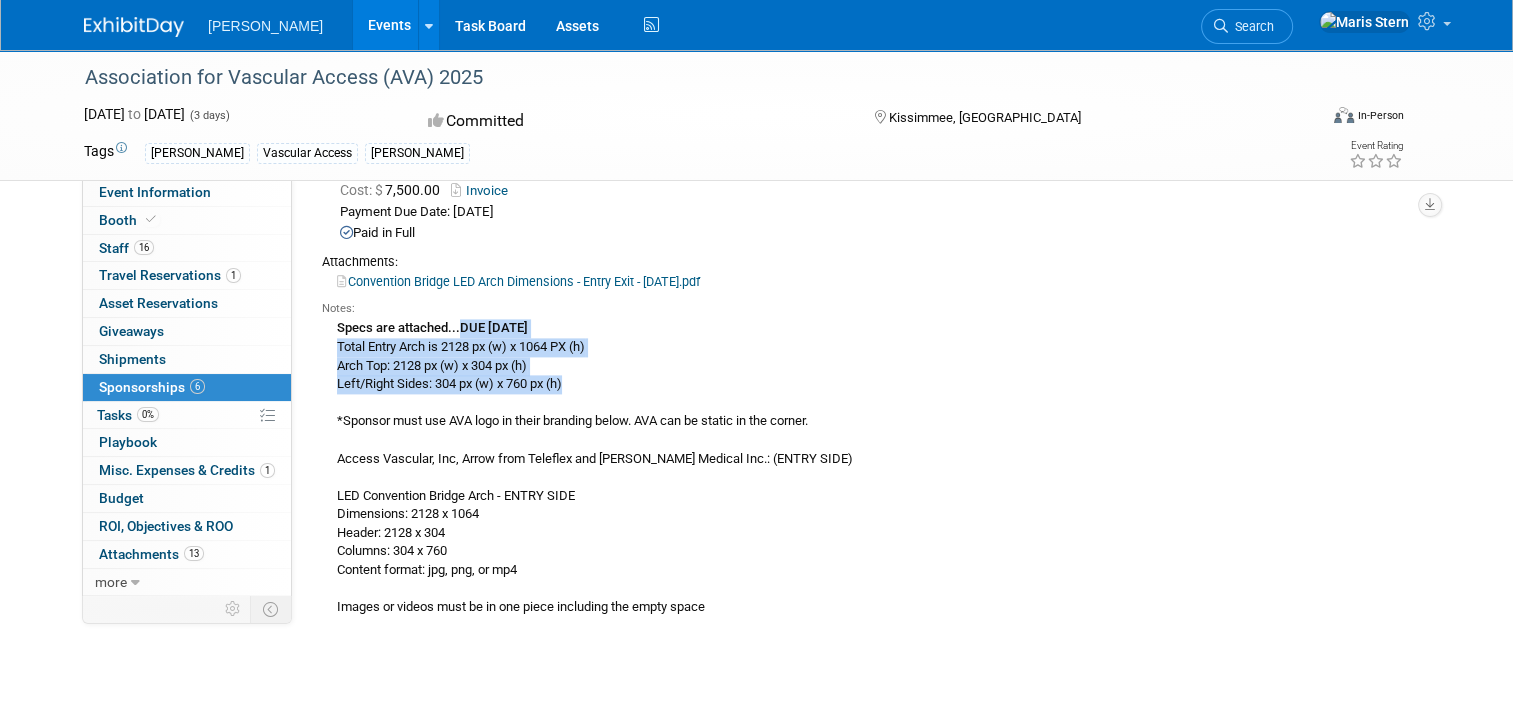 scroll, scrollTop: 2666, scrollLeft: 0, axis: vertical 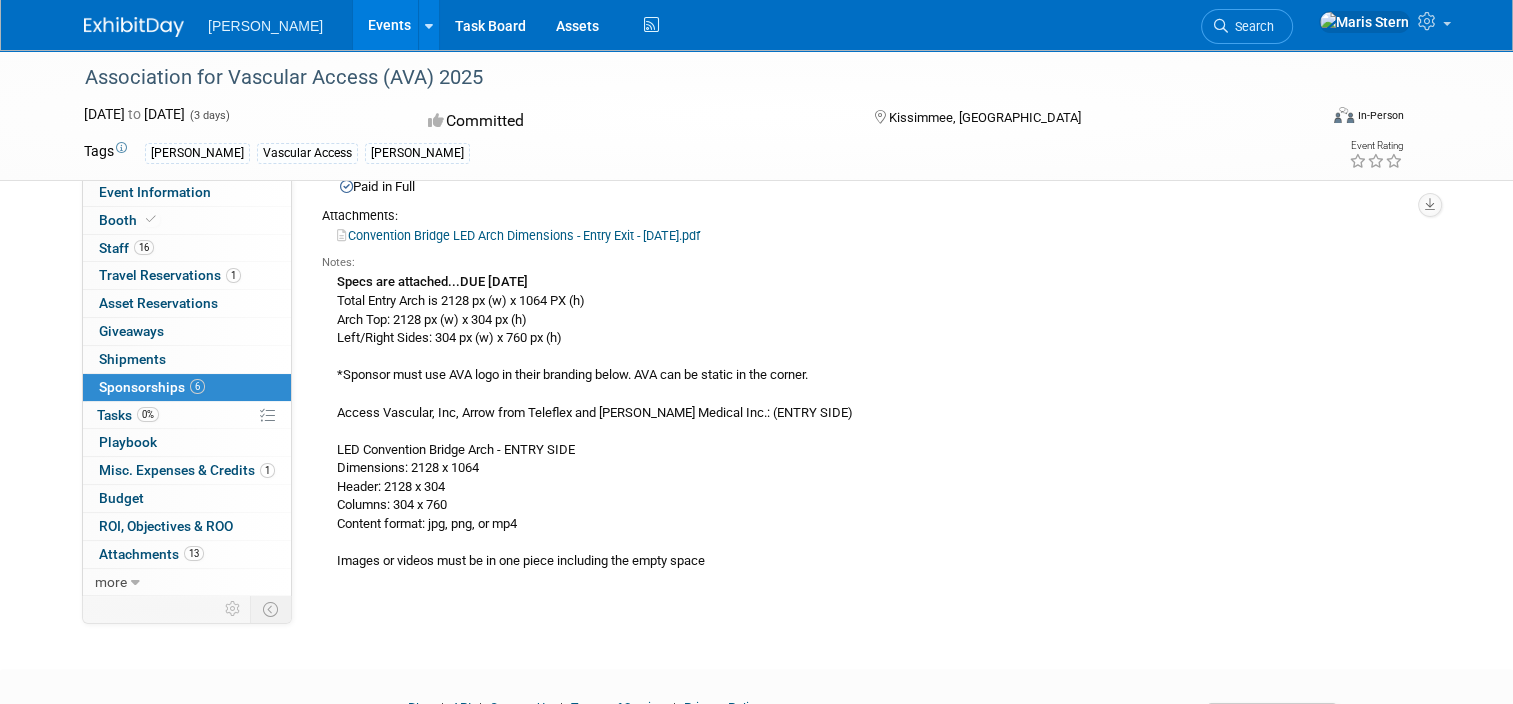 click on "Specs are attached...DUE AUGUST 18, 2025 Total Entry Arch is 2128 px (w) x 1064 PX (h) Arch Top: 2128 px (w) x 304 px (h) Left/Right Sides: 304 px (w) x 760 px (h) *Sponsor must use AVA logo in their branding below. AVA can be static in the corner. Access Vascular, Inc, Arrow from Teleflex and B. Braun Medical Inc.: (ENTRY SIDE) LED Convention Bridge Arch - ENTRY SIDE Dimensions: 2128 x 1064 Header: 2128 x 304 Columns: 304 x 760 Content format: jpg, png, or mp4 Images or videos must be in one piece including the empty space" at bounding box center (868, 421) 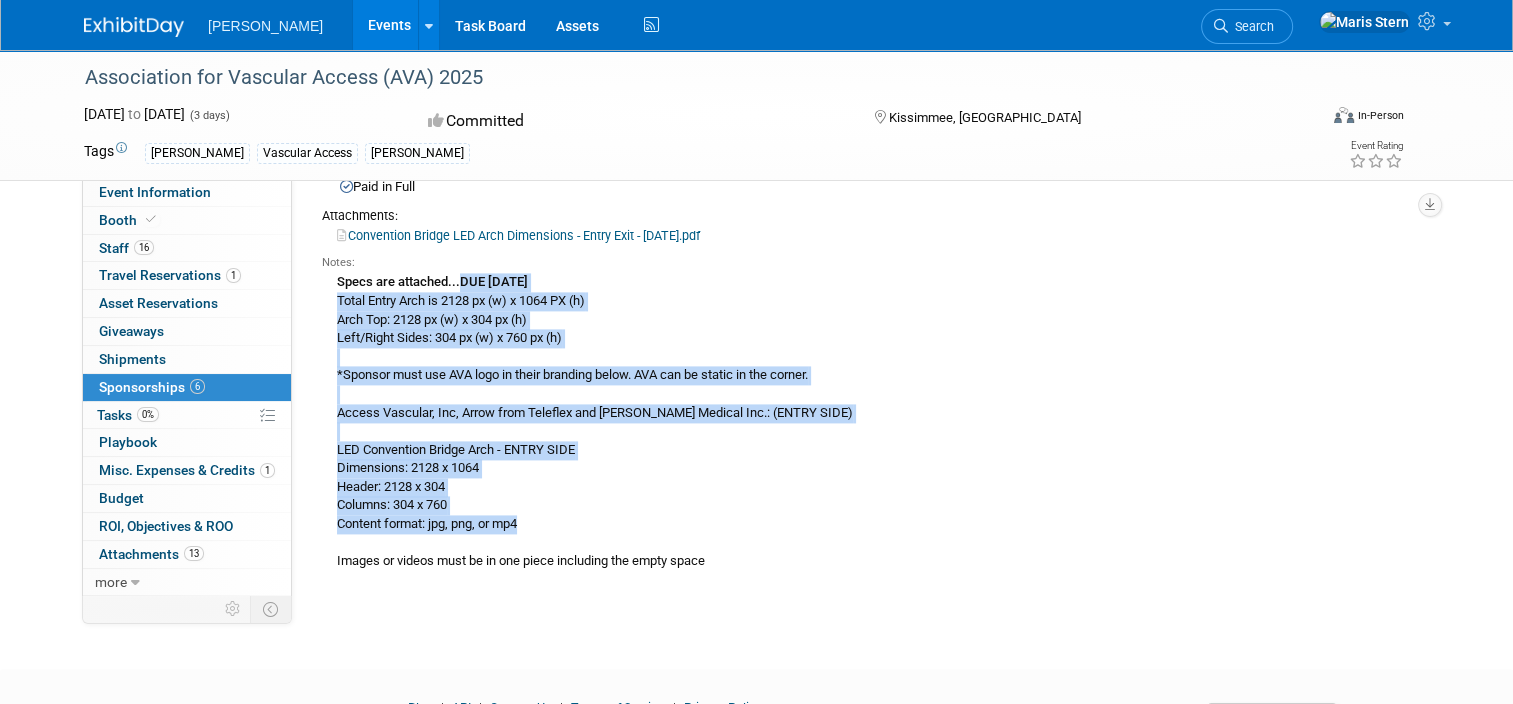 drag, startPoint x: 520, startPoint y: 520, endPoint x: 445, endPoint y: 284, distance: 247.63077 